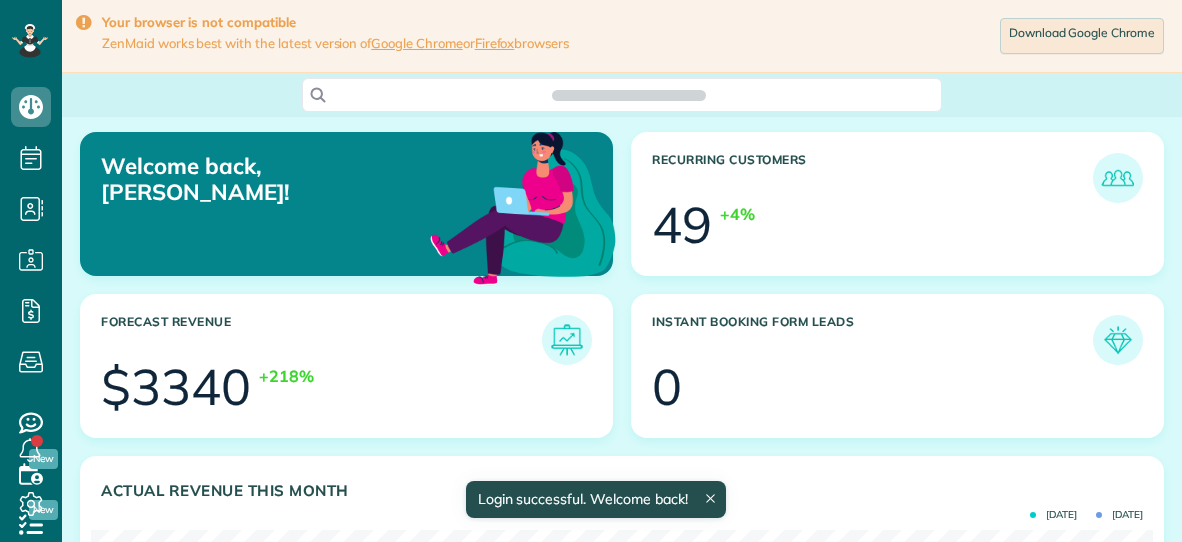 scroll, scrollTop: 0, scrollLeft: 0, axis: both 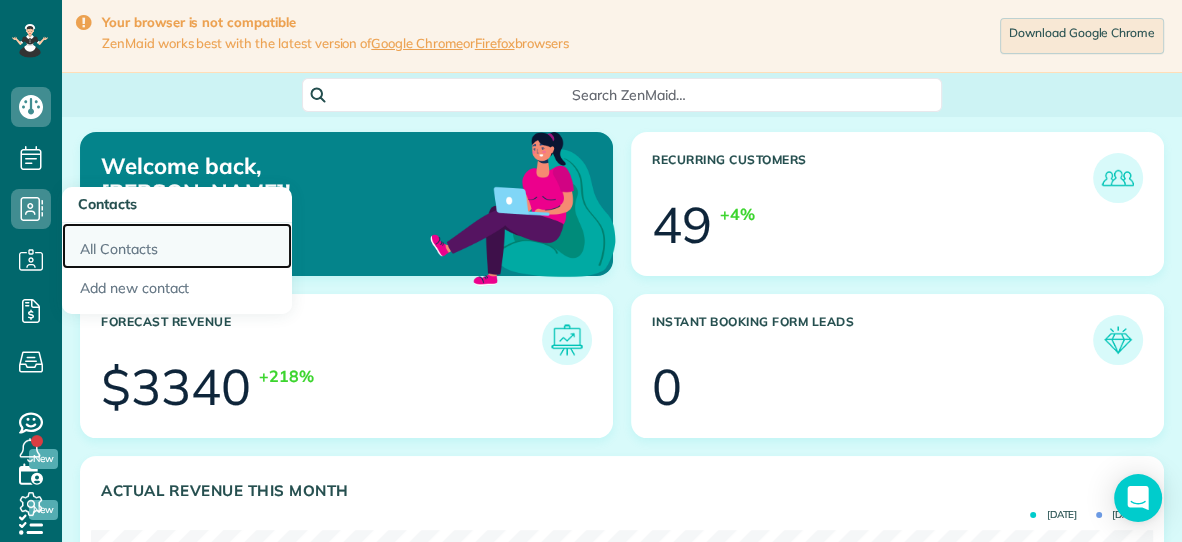 click on "All Contacts" at bounding box center [177, 246] 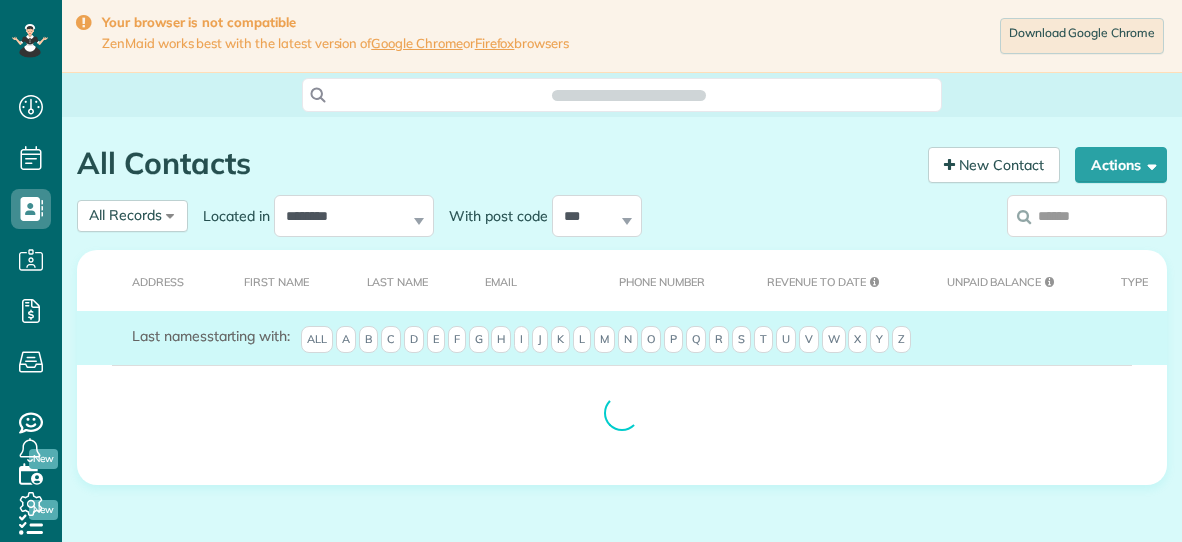 scroll, scrollTop: 0, scrollLeft: 0, axis: both 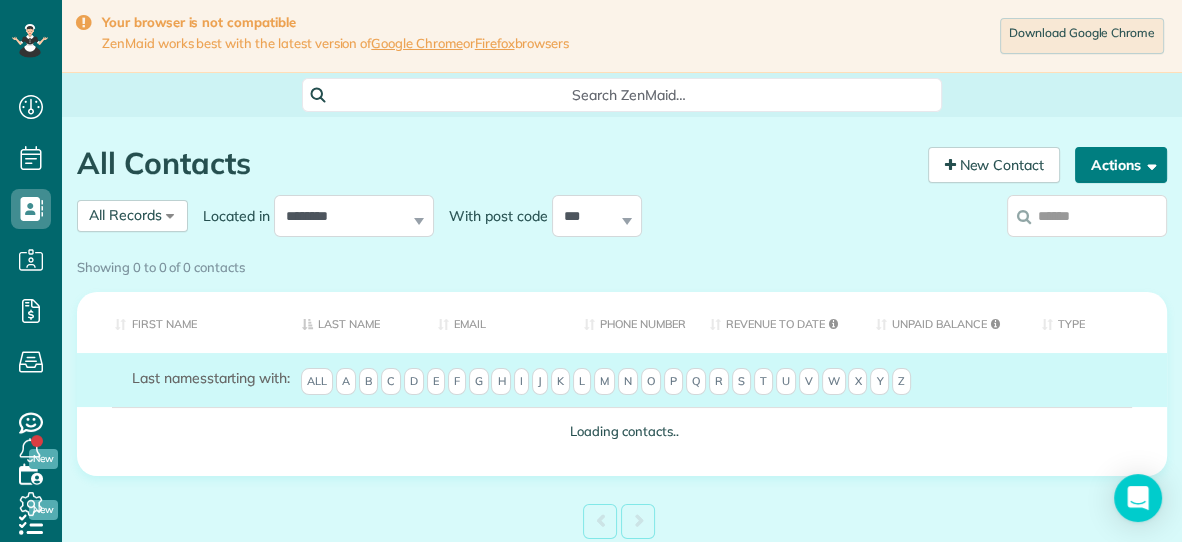 click on "Actions" at bounding box center (1121, 165) 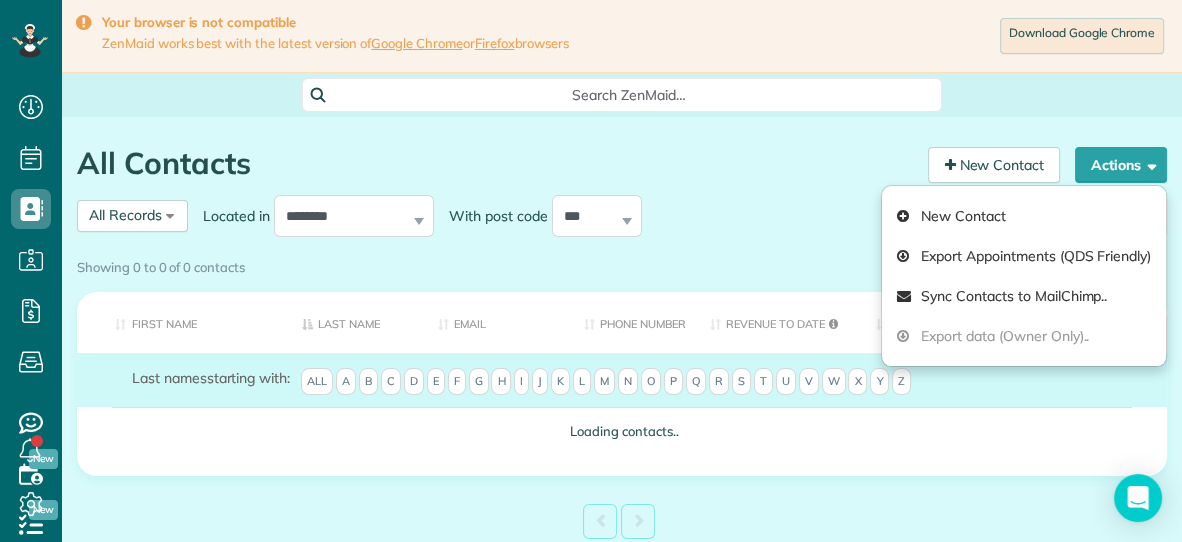 click on "Search ZenMaid…" at bounding box center [622, 95] 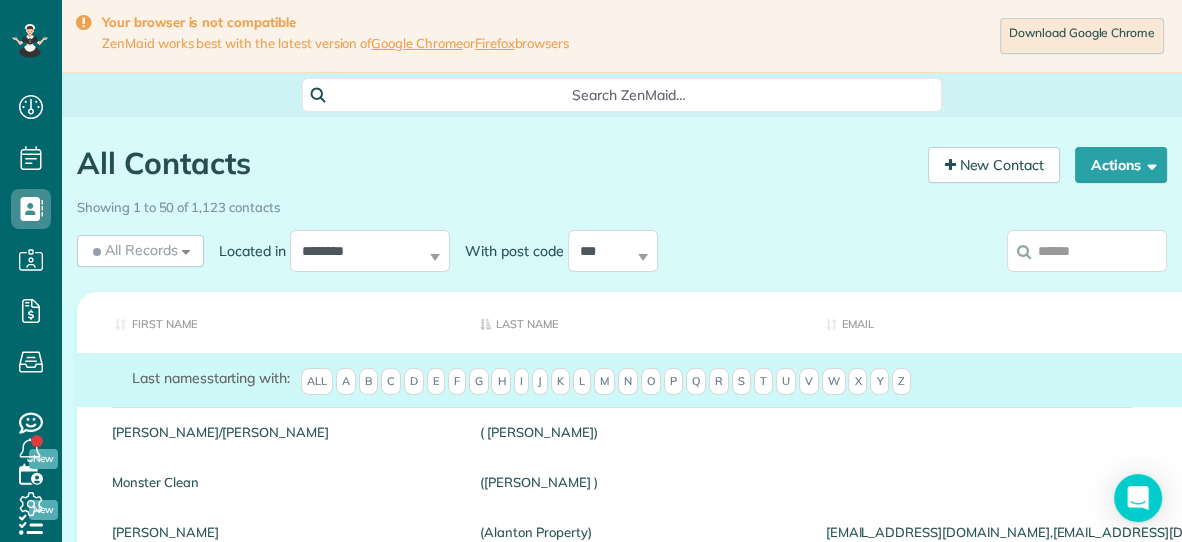 click at bounding box center [1087, 251] 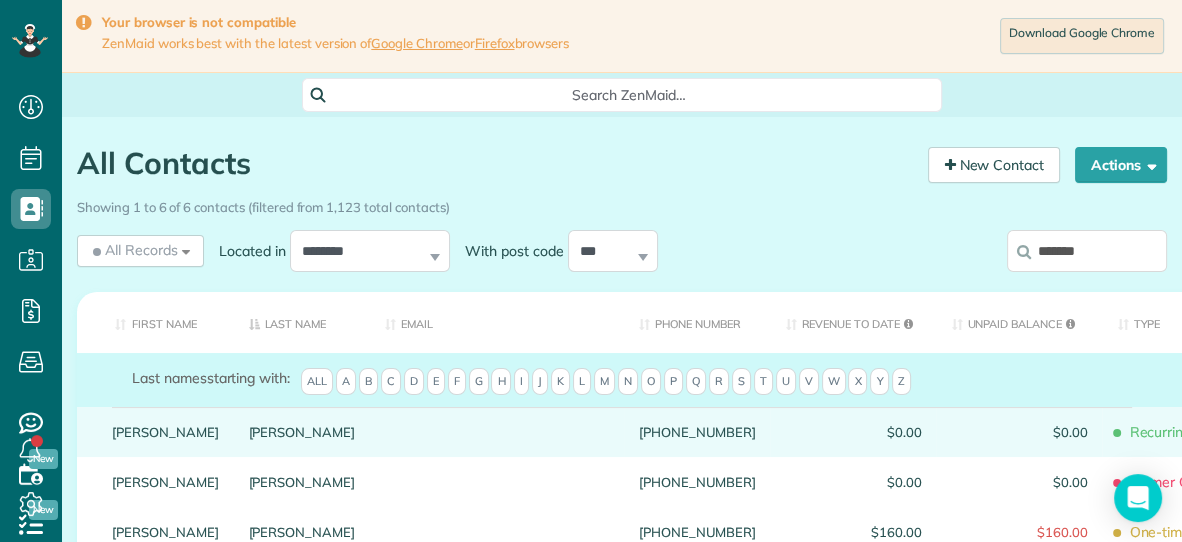 type on "*******" 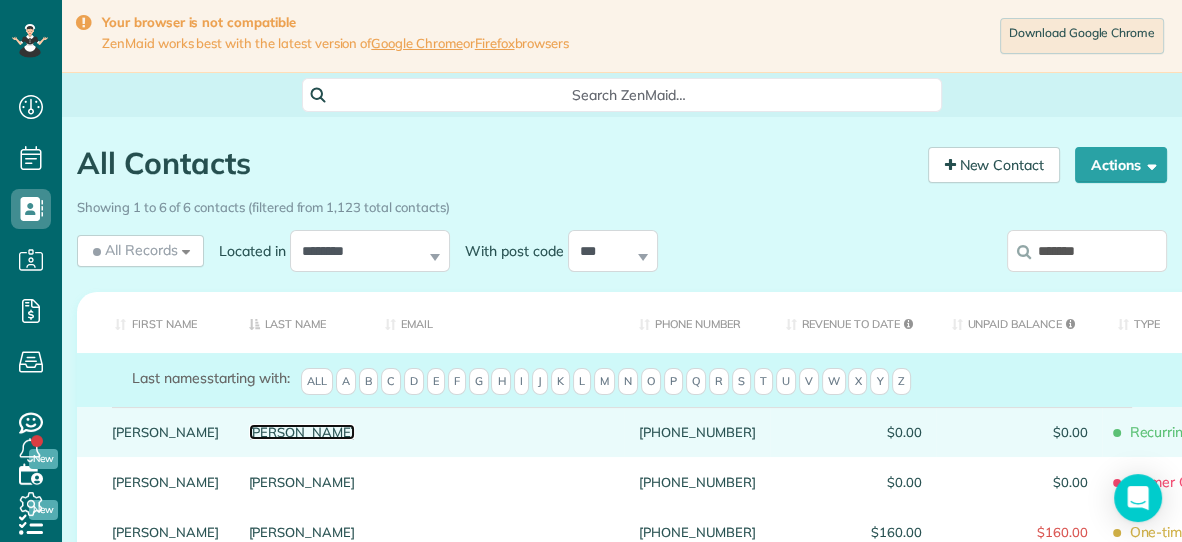 click on "[PERSON_NAME]" at bounding box center [302, 432] 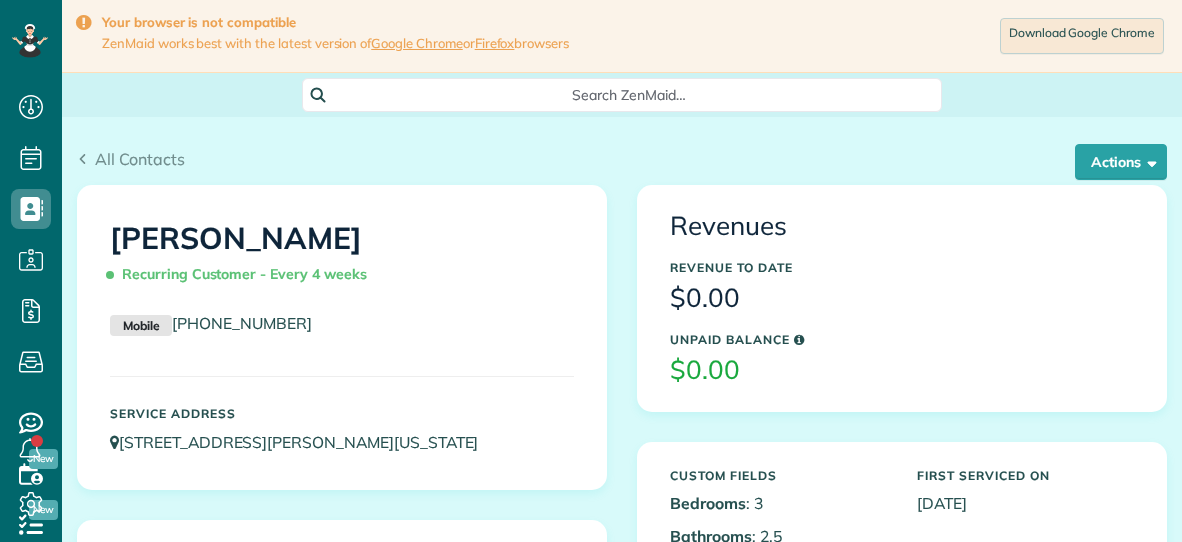 scroll, scrollTop: 0, scrollLeft: 0, axis: both 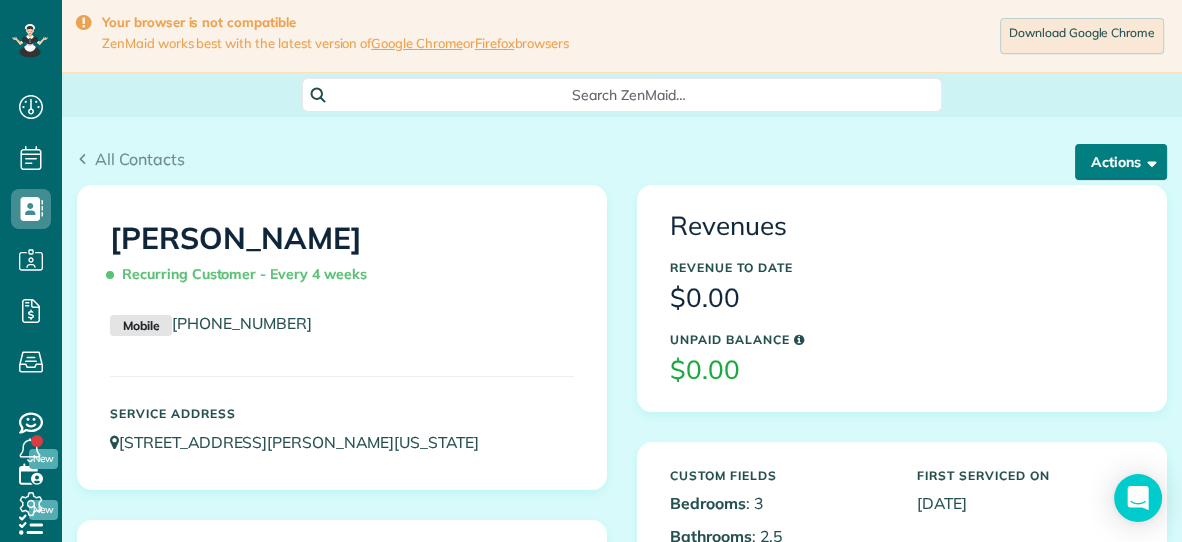 click on "Actions" at bounding box center (1121, 162) 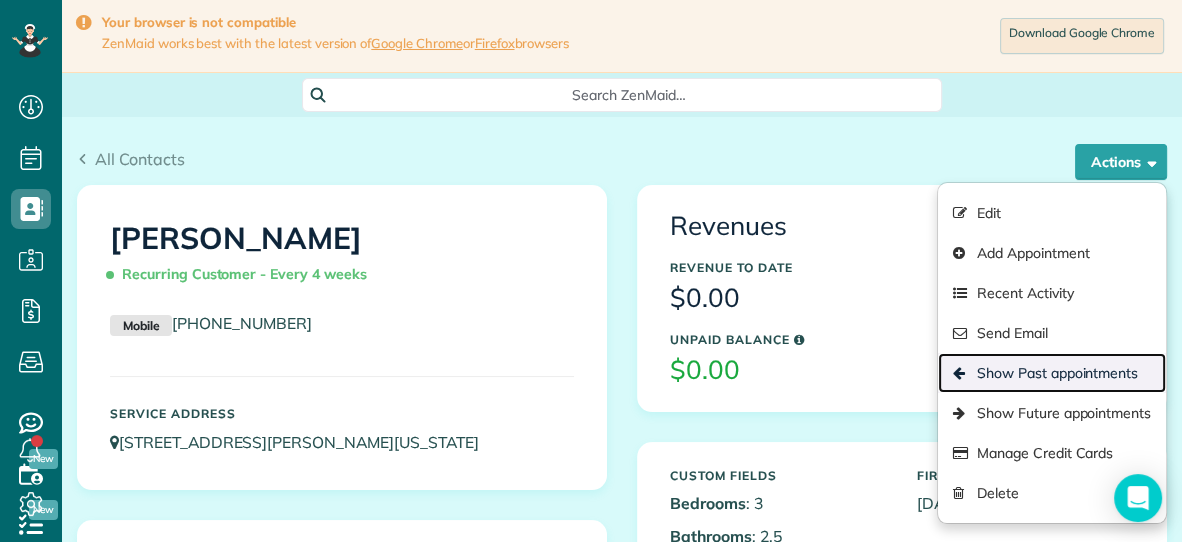 click on "Show Past appointments" at bounding box center [1052, 373] 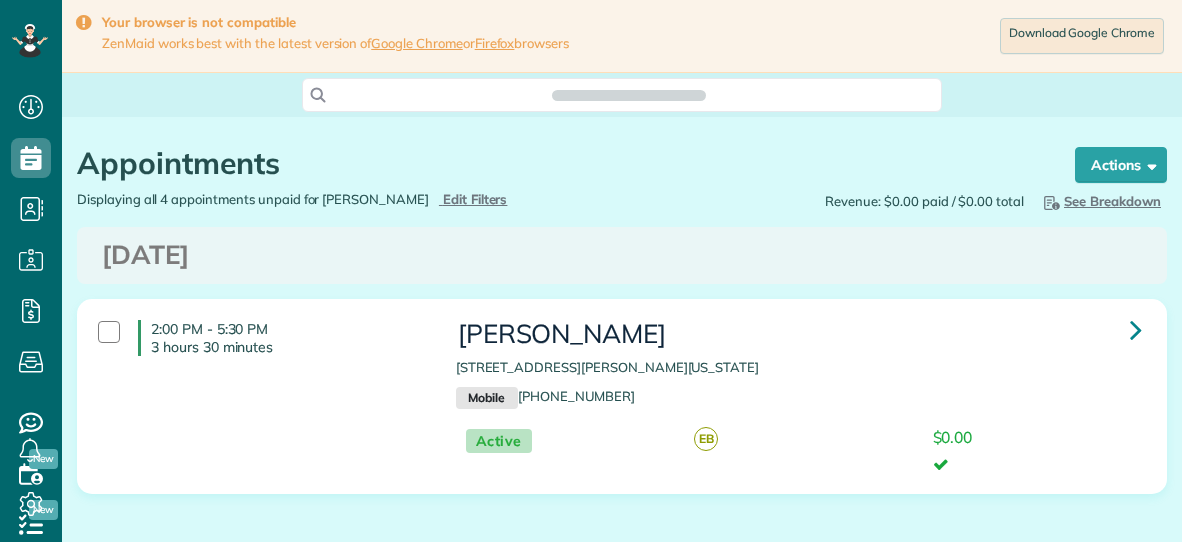 scroll, scrollTop: 0, scrollLeft: 0, axis: both 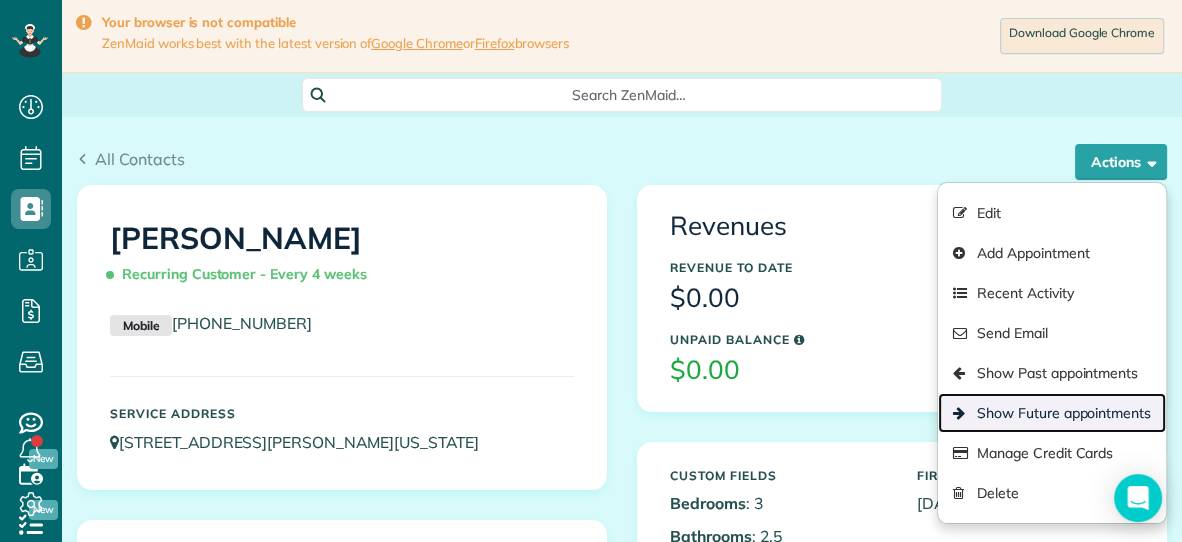 click on "Show Future appointments" at bounding box center (1052, 413) 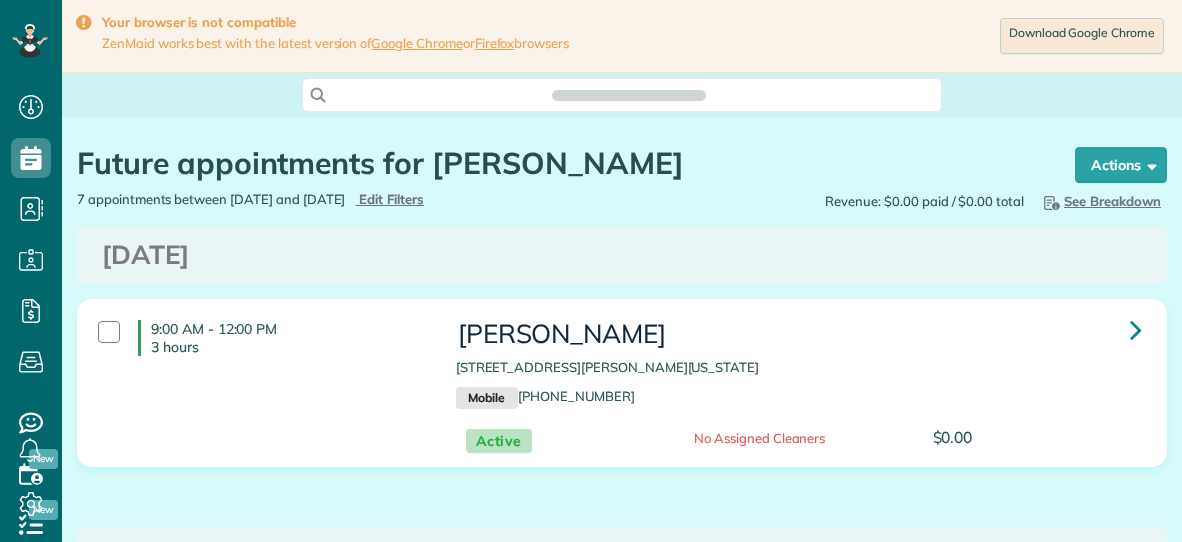 scroll, scrollTop: 0, scrollLeft: 0, axis: both 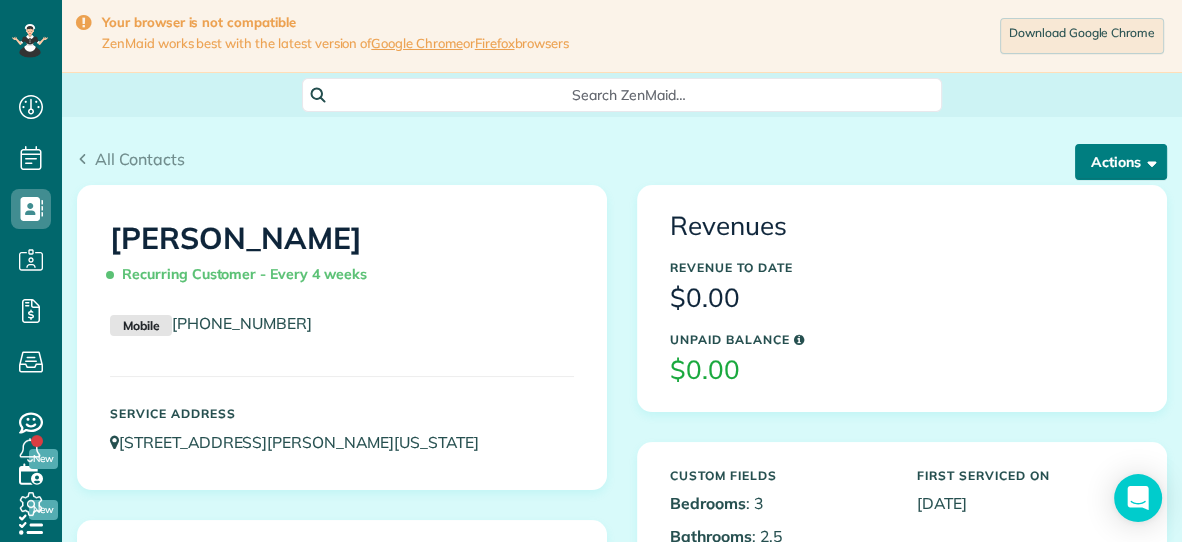 click on "Actions" at bounding box center (1121, 162) 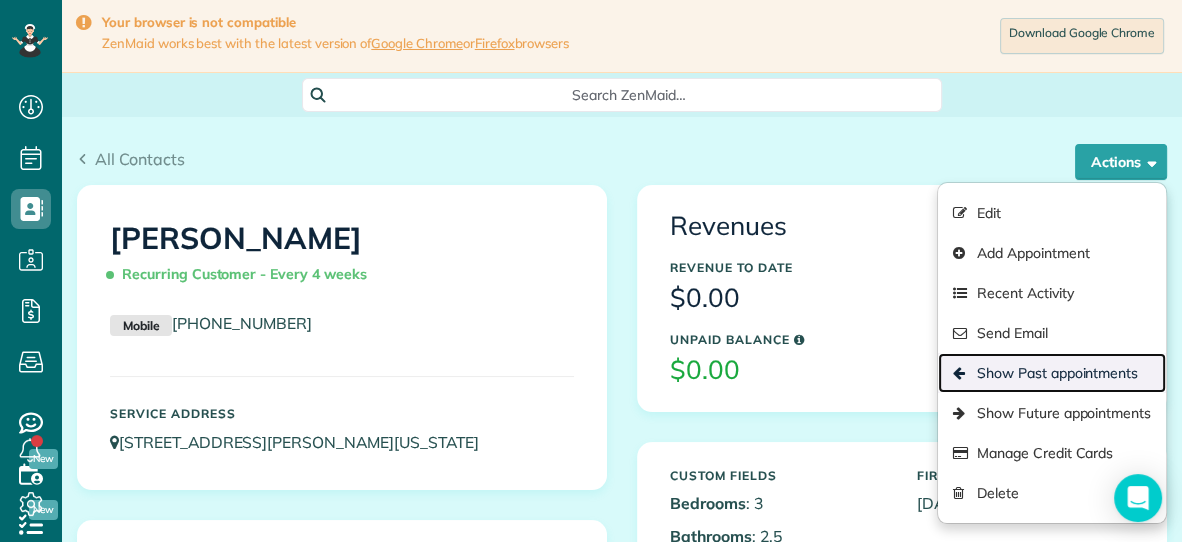 click on "Show Past appointments" at bounding box center (1052, 373) 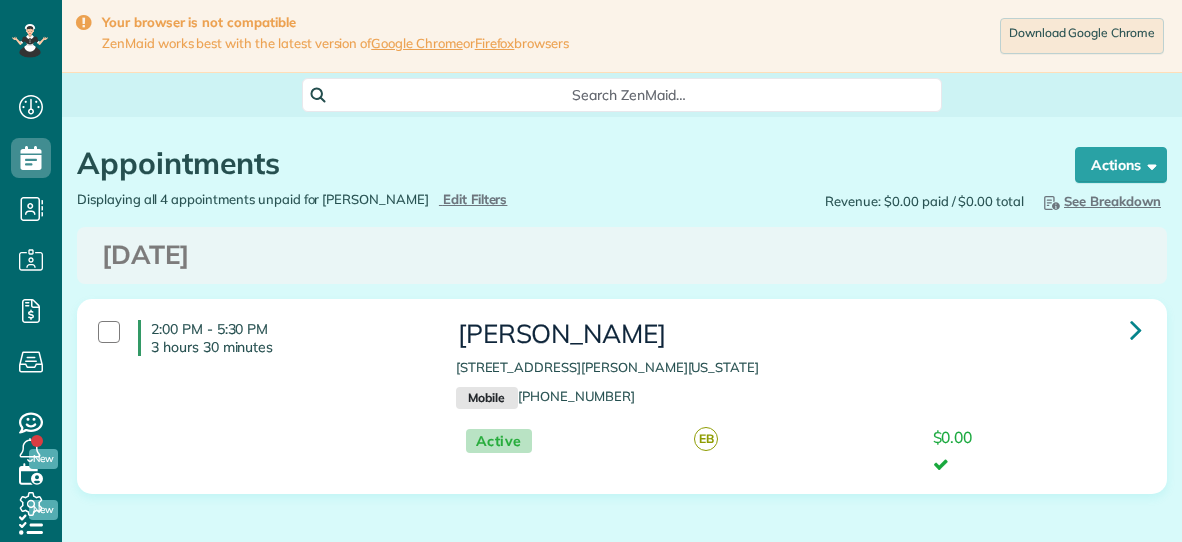 scroll, scrollTop: 0, scrollLeft: 0, axis: both 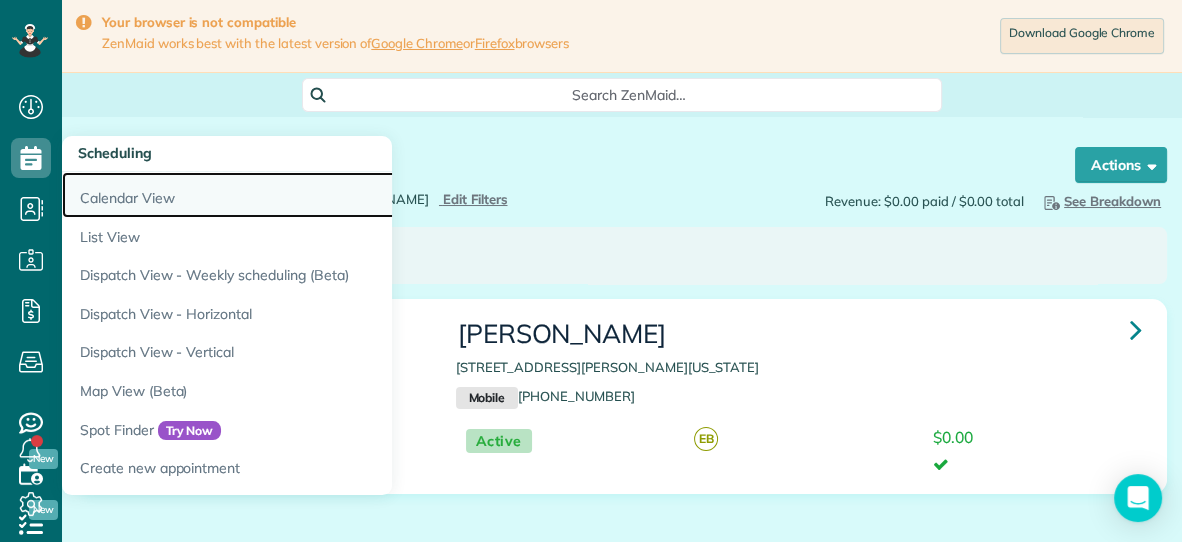 click on "Calendar View" at bounding box center (312, 195) 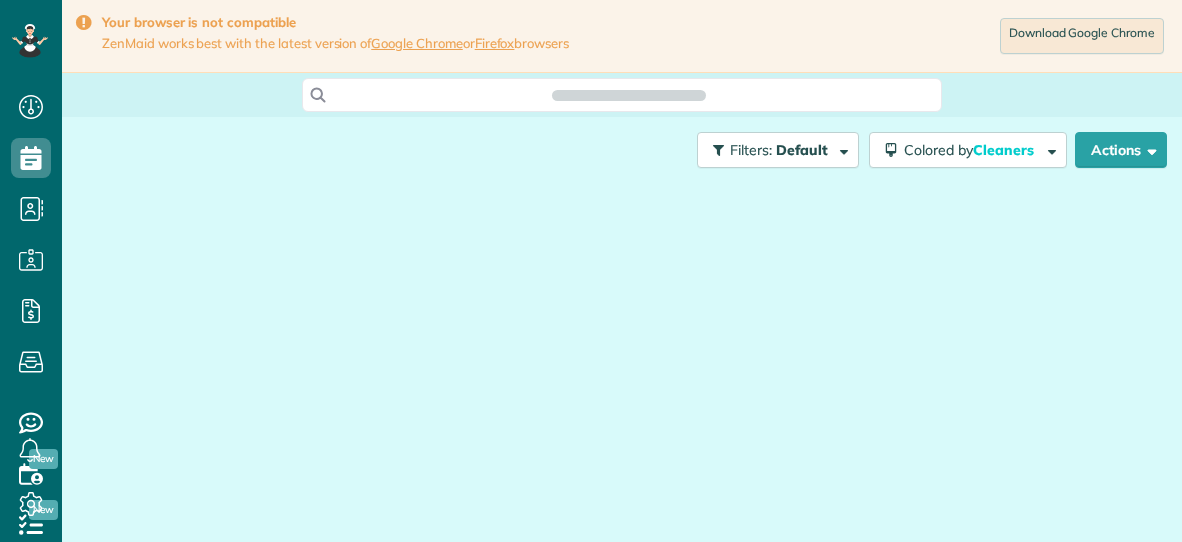 scroll, scrollTop: 0, scrollLeft: 0, axis: both 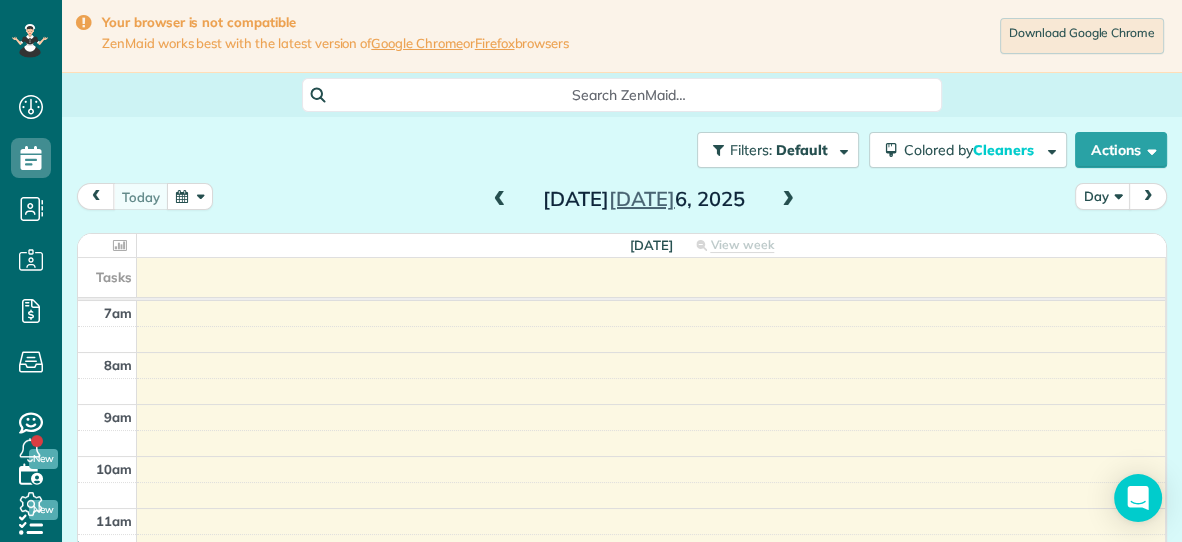 click at bounding box center [190, 196] 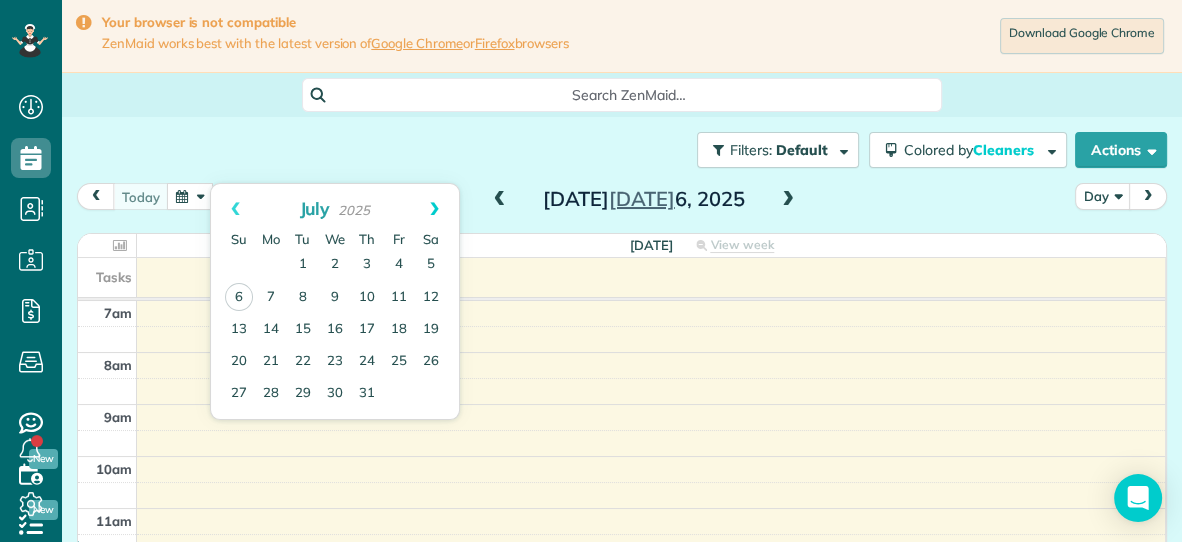 click on "Next" at bounding box center [434, 209] 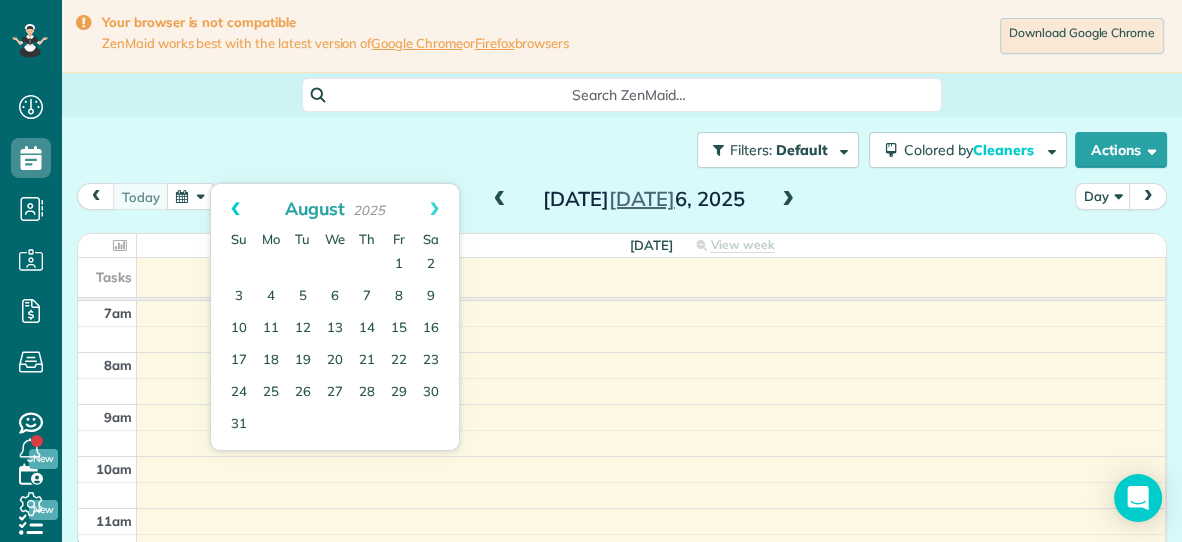 click on "Prev" at bounding box center [235, 209] 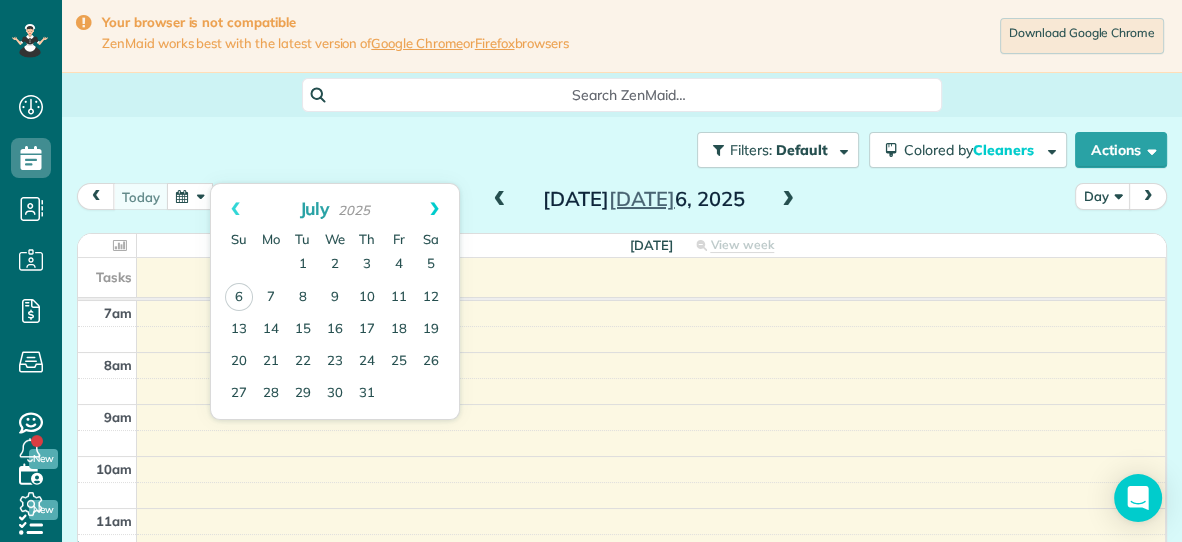 click on "Next" at bounding box center [434, 209] 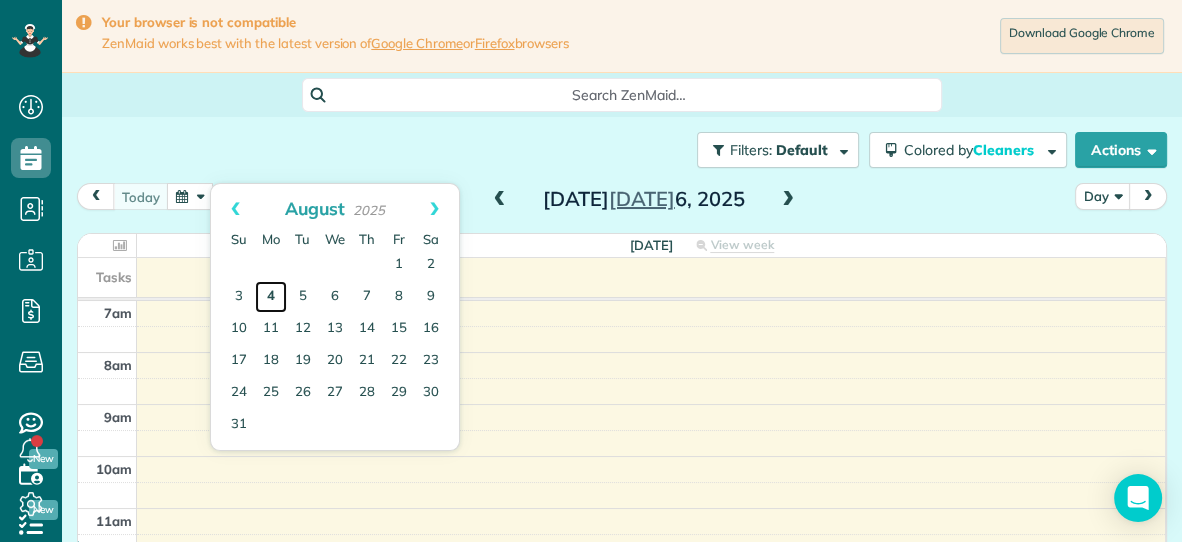 click on "4" at bounding box center [271, 297] 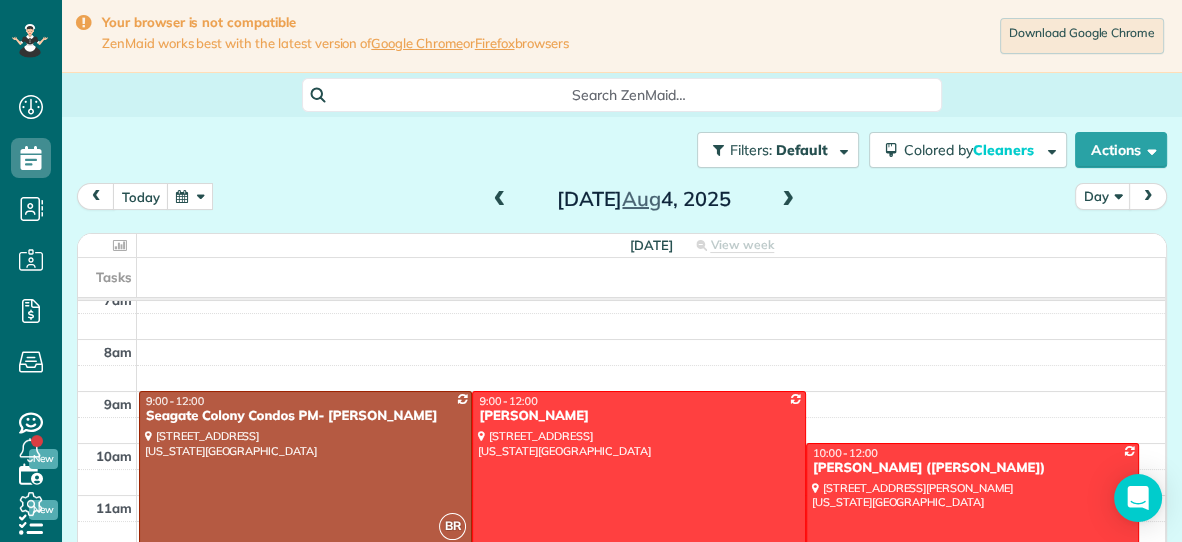 scroll, scrollTop: 0, scrollLeft: 0, axis: both 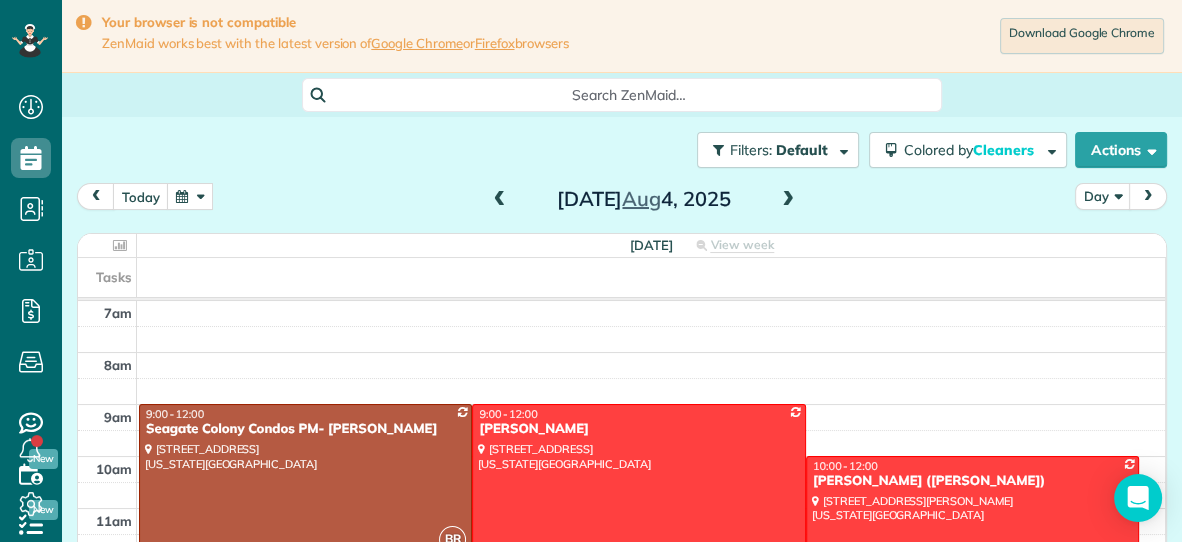 click at bounding box center (190, 196) 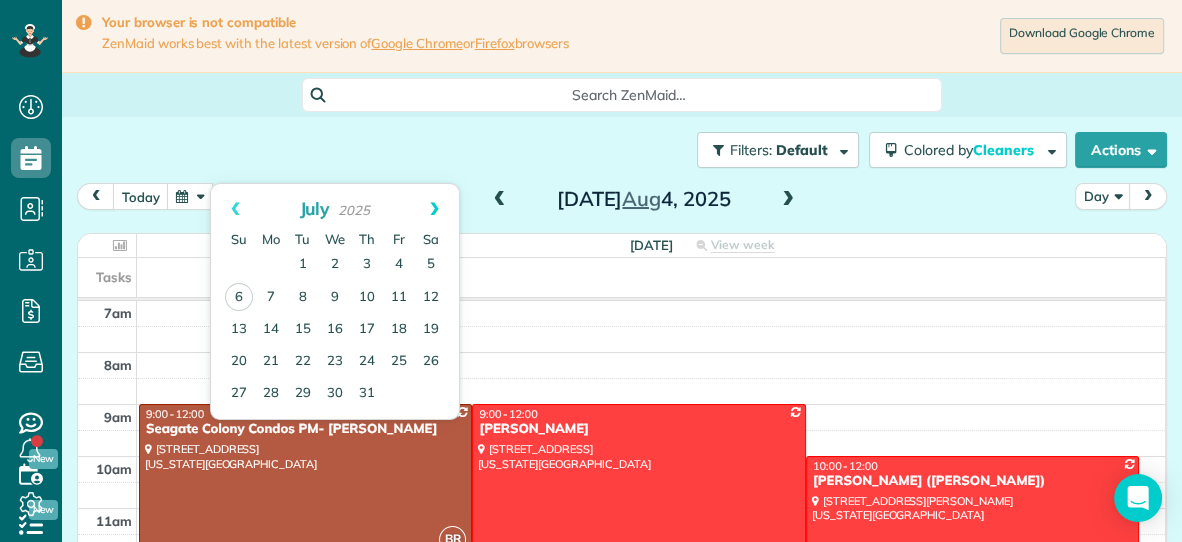 click on "Next" at bounding box center [434, 209] 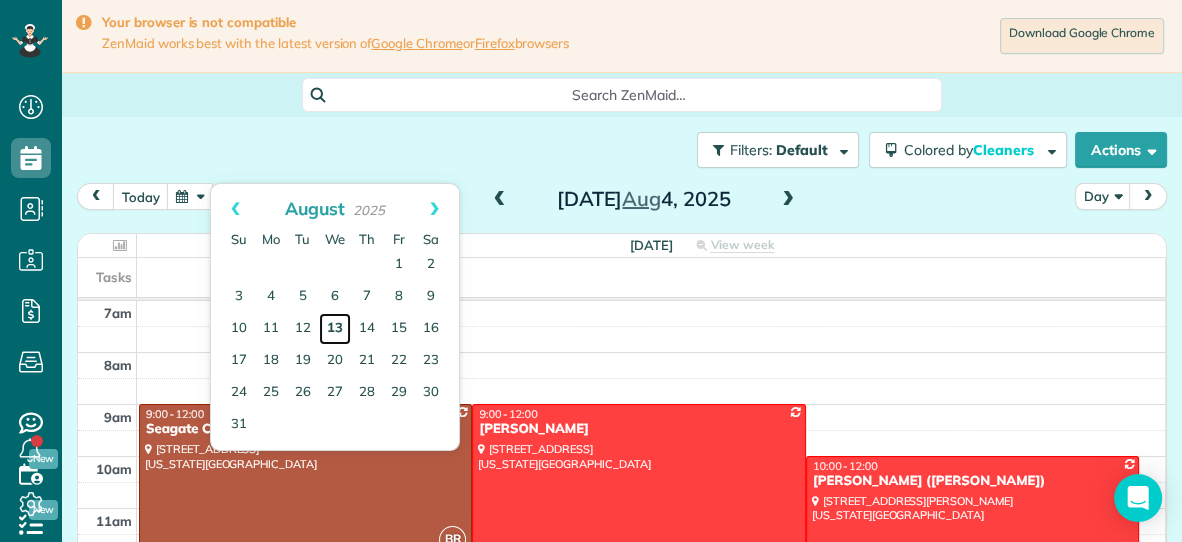 click on "13" at bounding box center (335, 329) 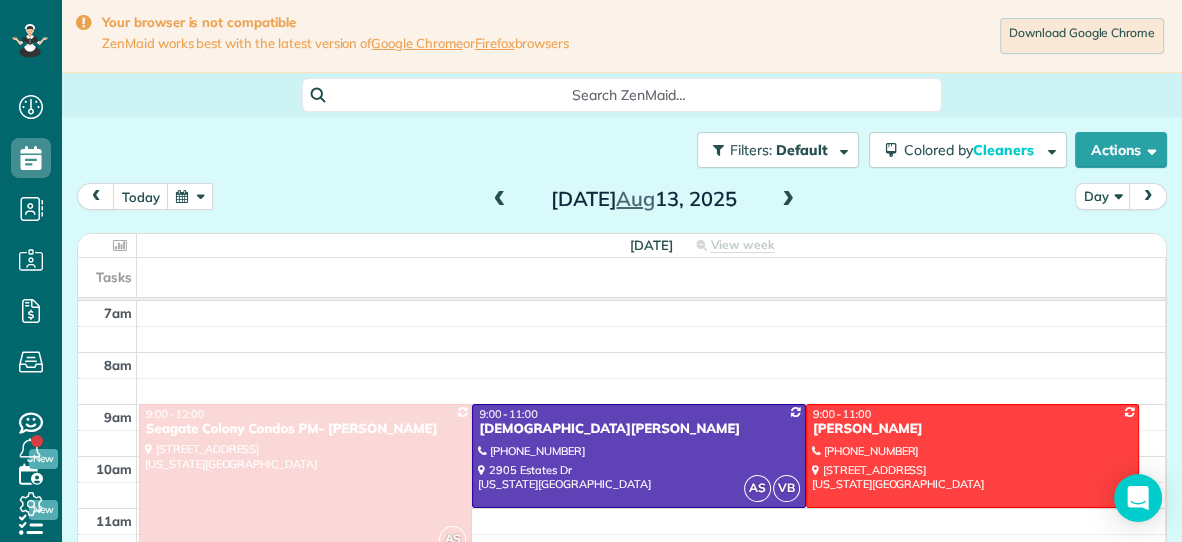 scroll, scrollTop: 98, scrollLeft: 0, axis: vertical 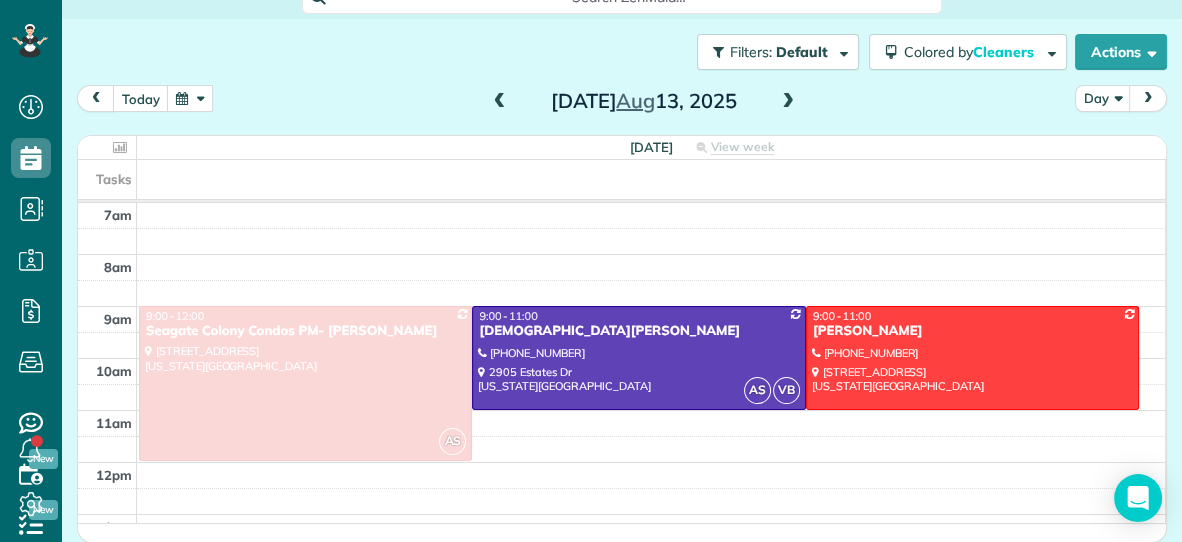 click at bounding box center [788, 102] 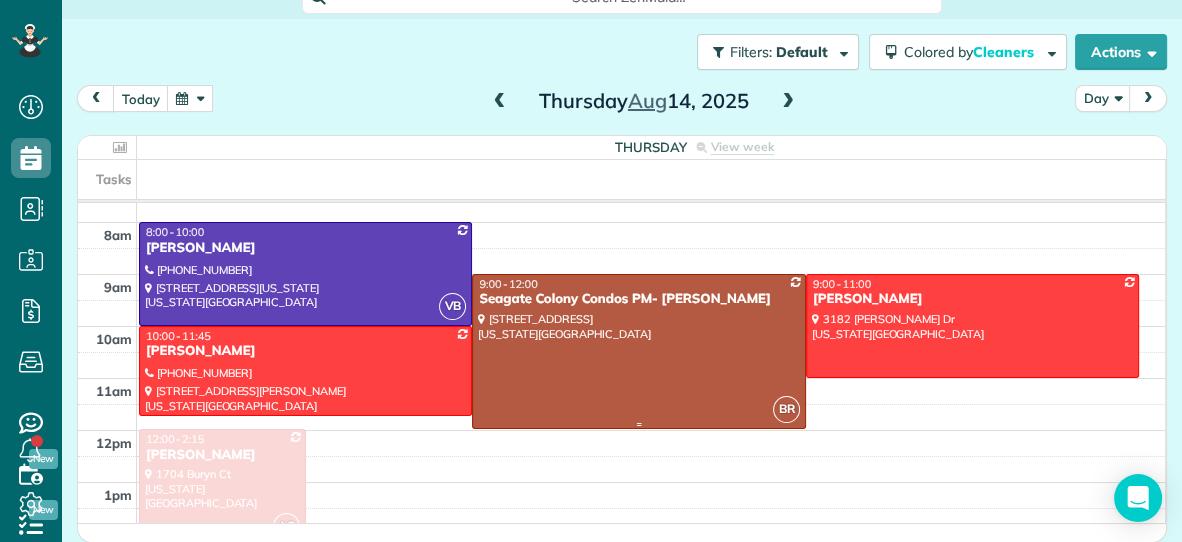 scroll, scrollTop: 0, scrollLeft: 0, axis: both 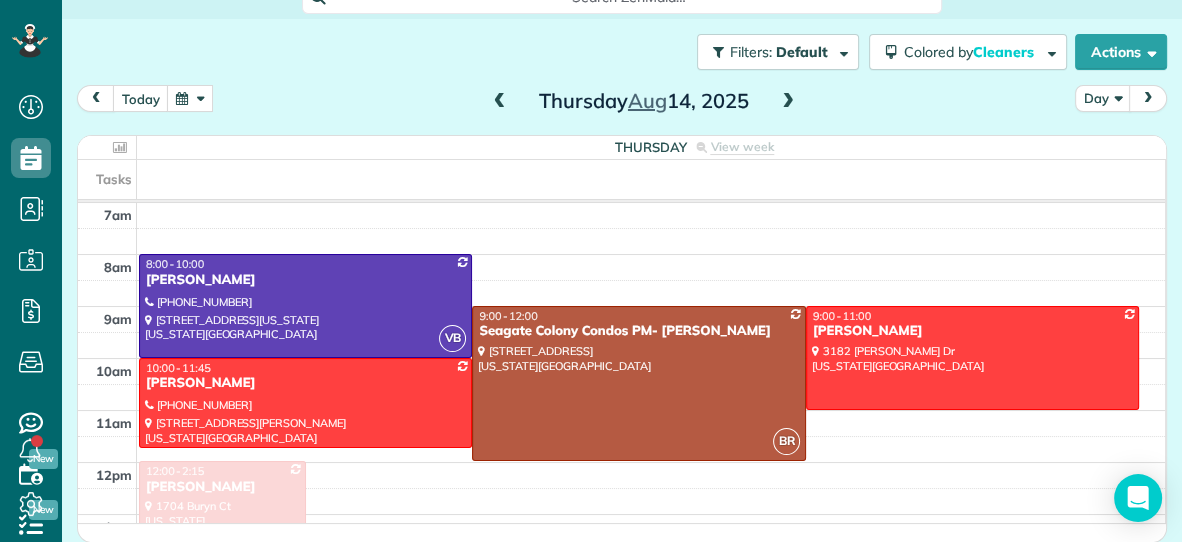 click at bounding box center (500, 102) 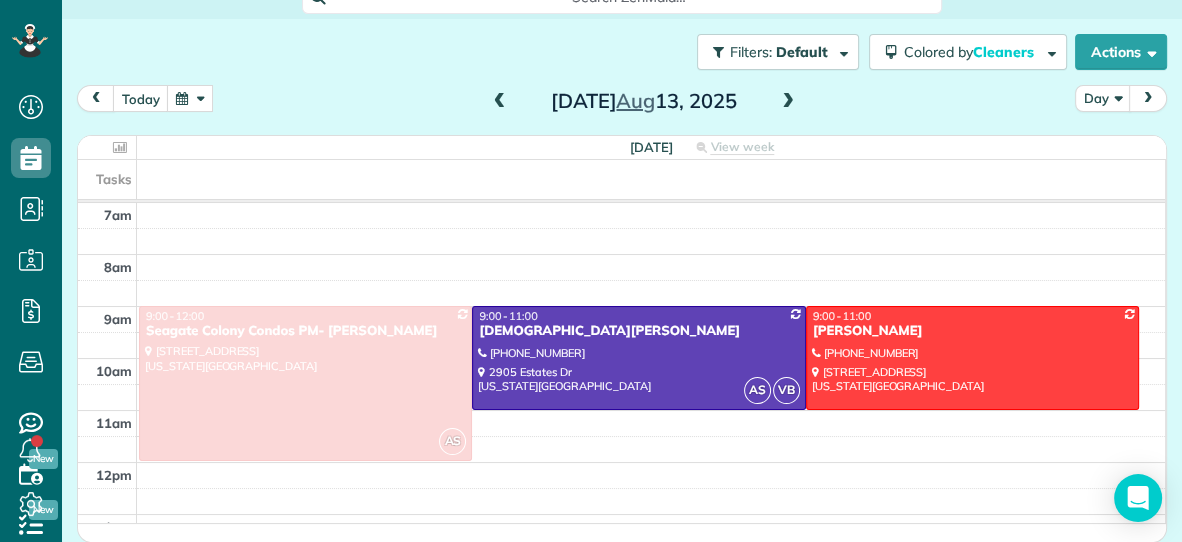 click at bounding box center (190, 98) 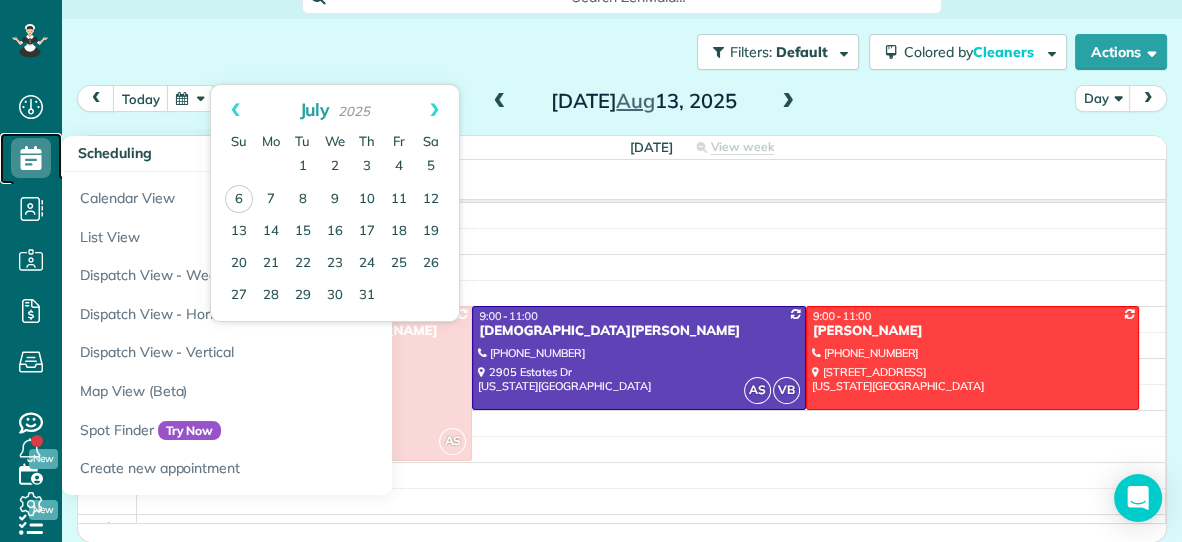 click 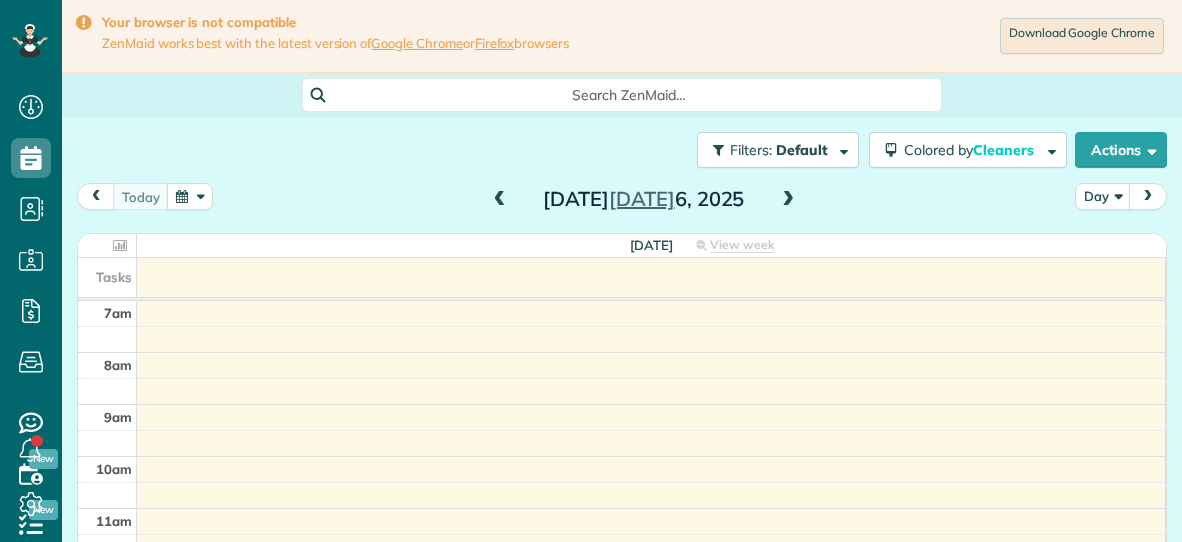 click on "Filters:   Default
Colored by  Cleaners
Color by Cleaner
Color by Team
Color by Status
Color by Recurrence
Color by Paid/Unpaid
Filters  Default
Schedule Changes
Actions
Create Appointment
Create Task
Clock In/Out
Send Work Orders
Print Route Sheets
[DATE] Emails/Texts
View Metrics" at bounding box center (622, 150) 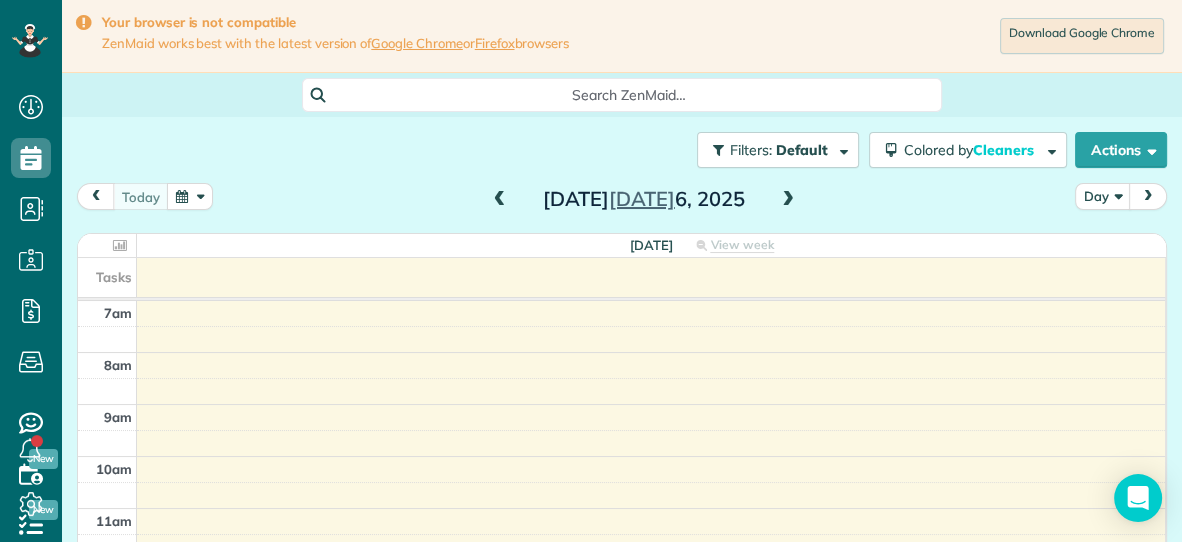 scroll, scrollTop: 541, scrollLeft: 61, axis: both 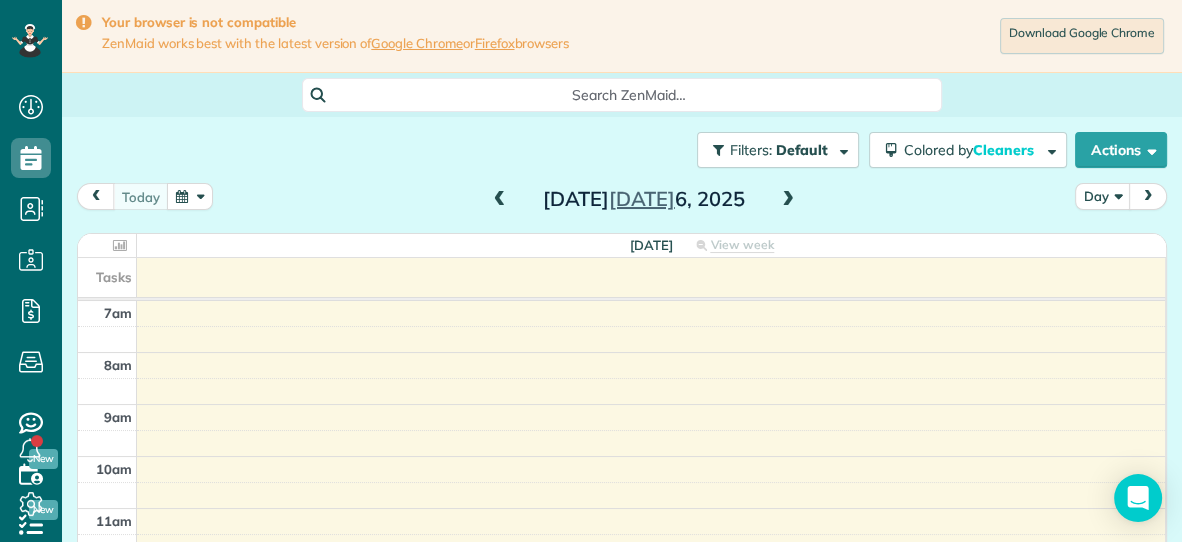 click at bounding box center (788, 200) 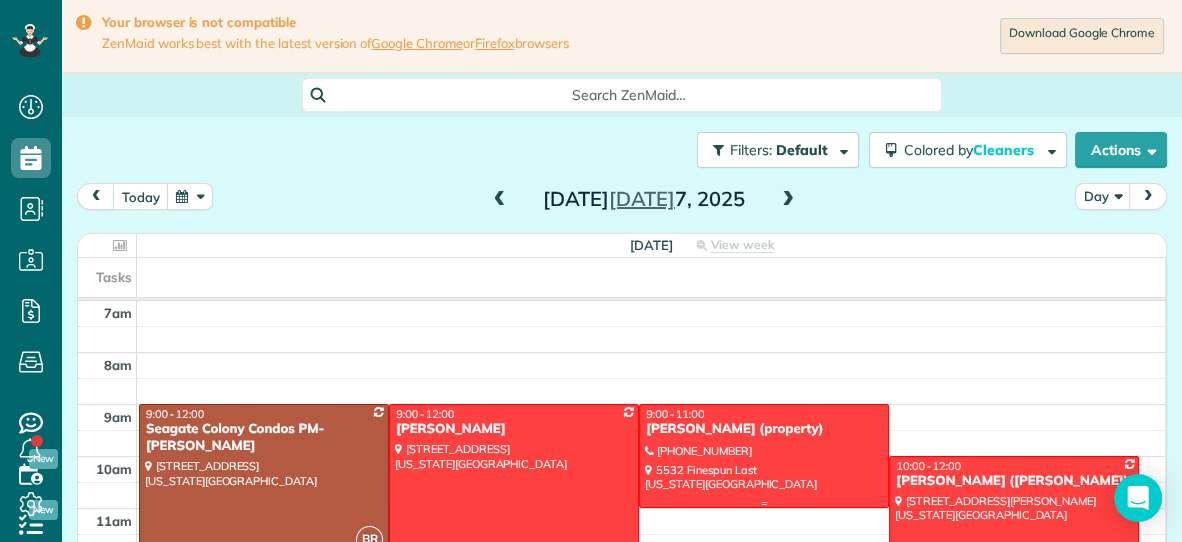 click at bounding box center (764, 455) 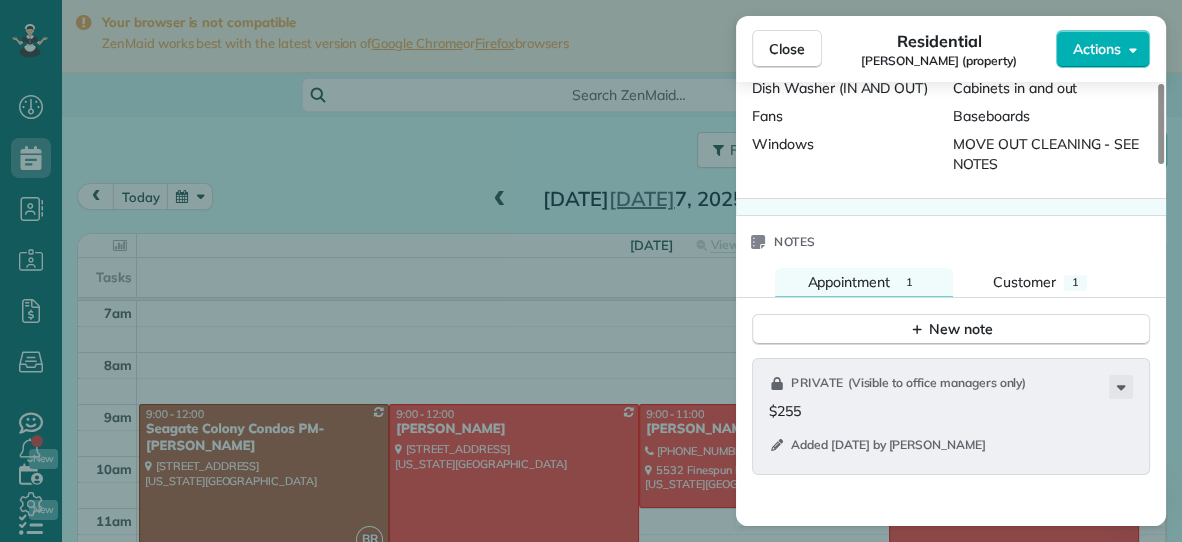 scroll, scrollTop: 1570, scrollLeft: 0, axis: vertical 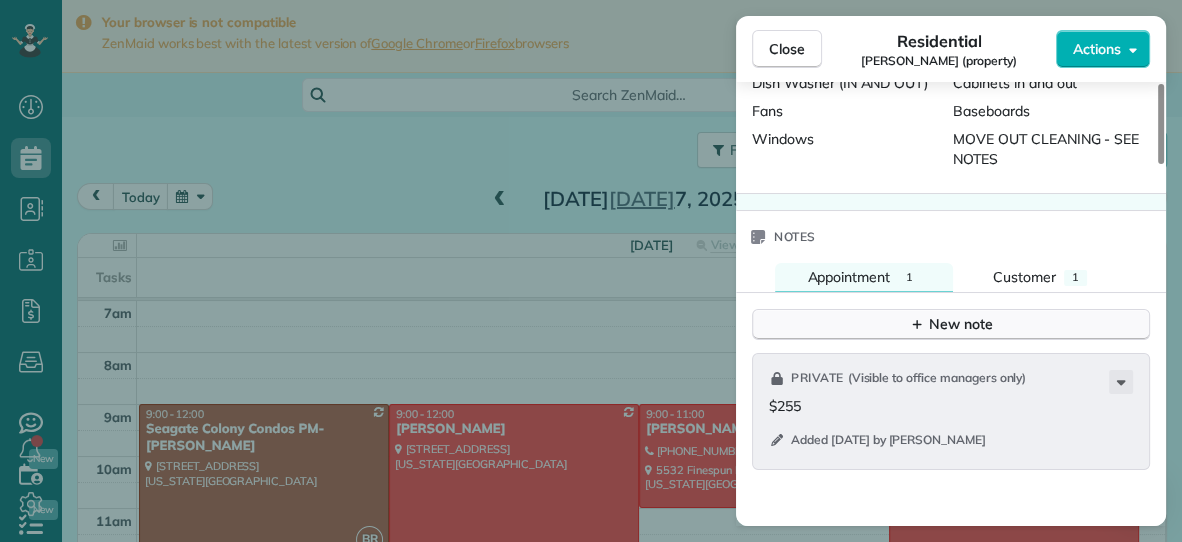 click on "New note" at bounding box center [951, 324] 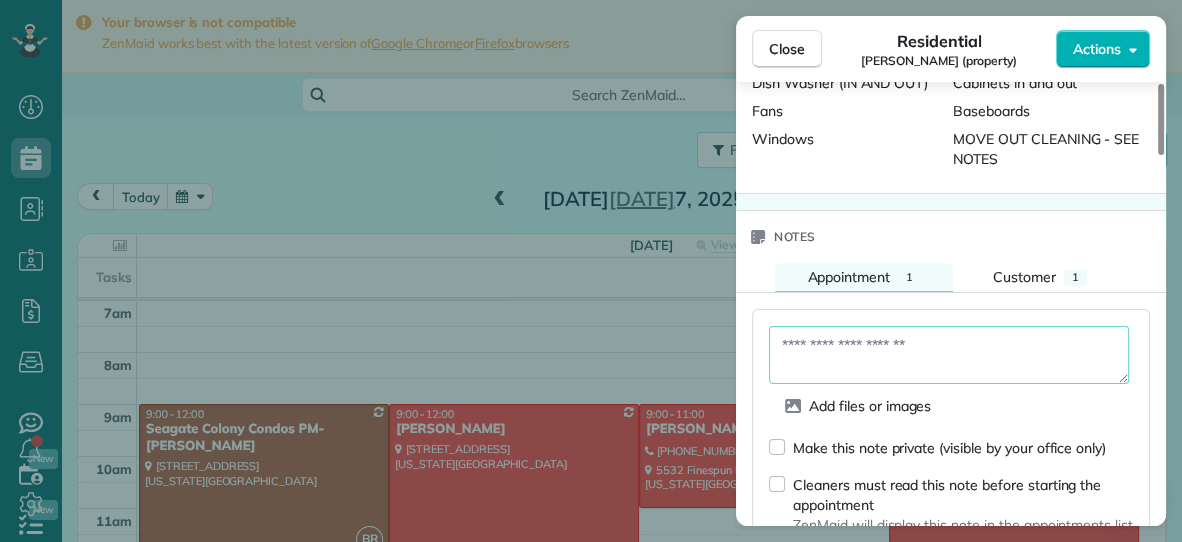 click at bounding box center [949, 355] 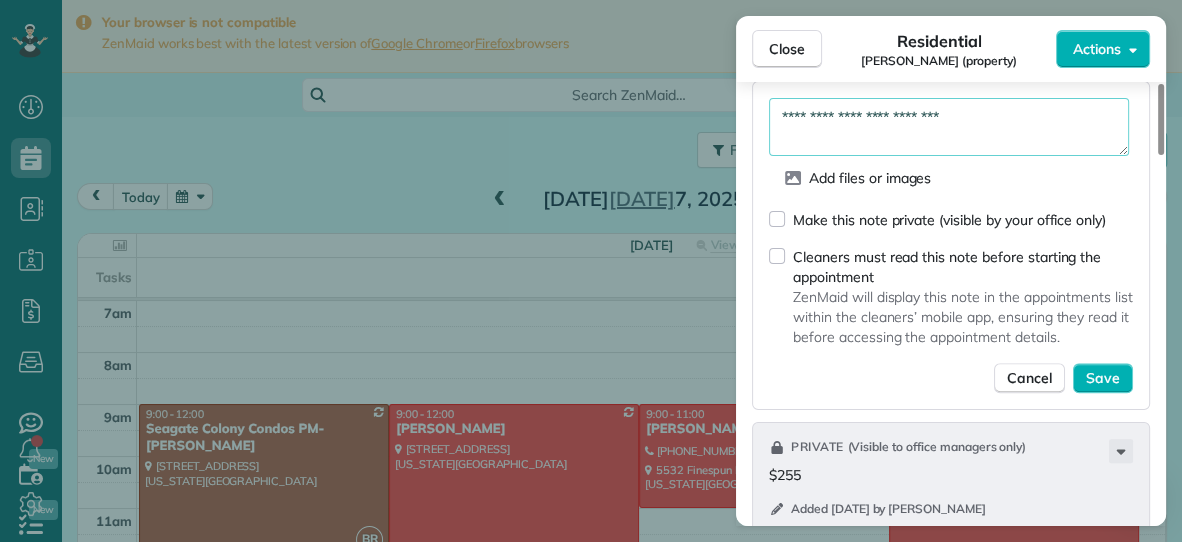 scroll, scrollTop: 1802, scrollLeft: 0, axis: vertical 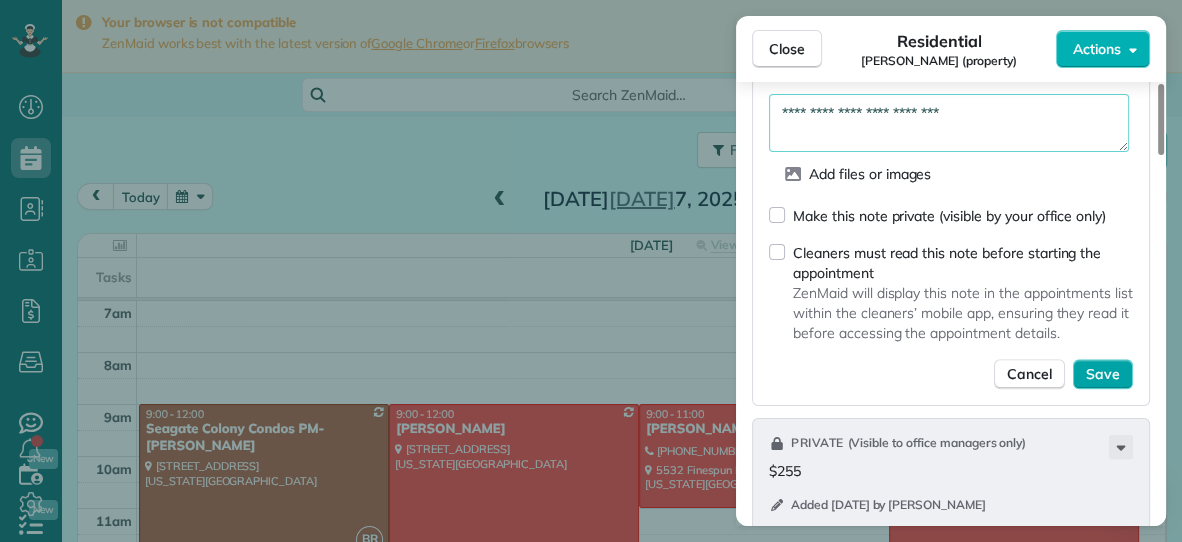 type on "**********" 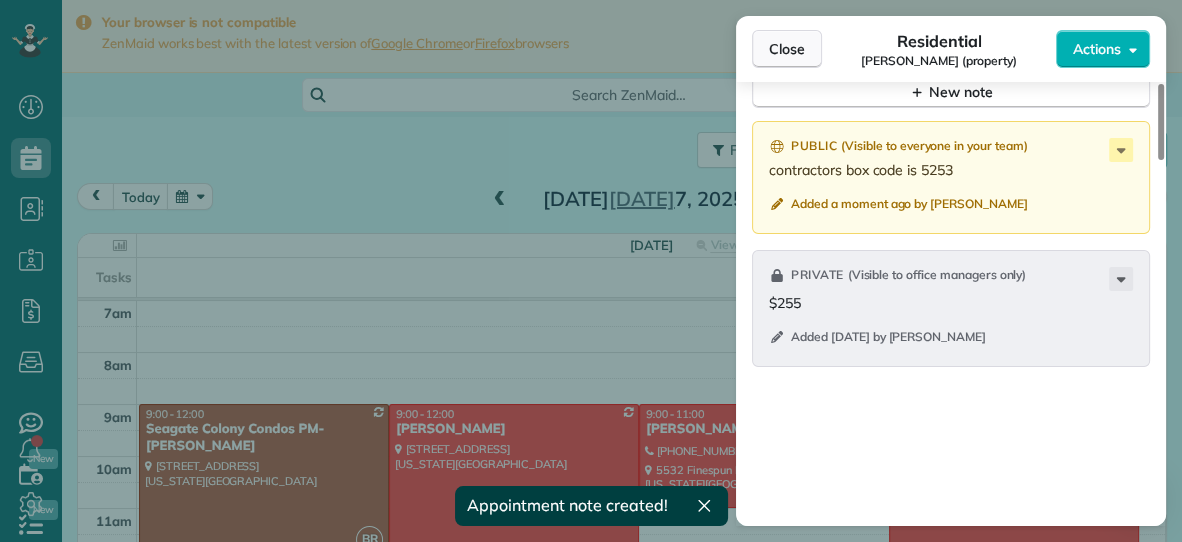 click on "Close" at bounding box center (787, 49) 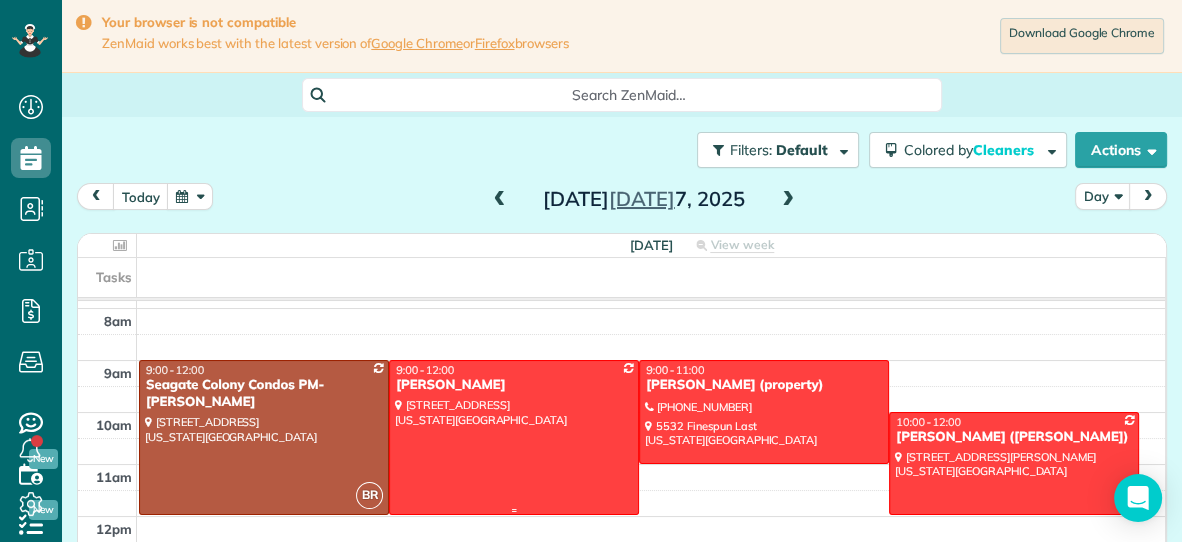 scroll, scrollTop: 38, scrollLeft: 0, axis: vertical 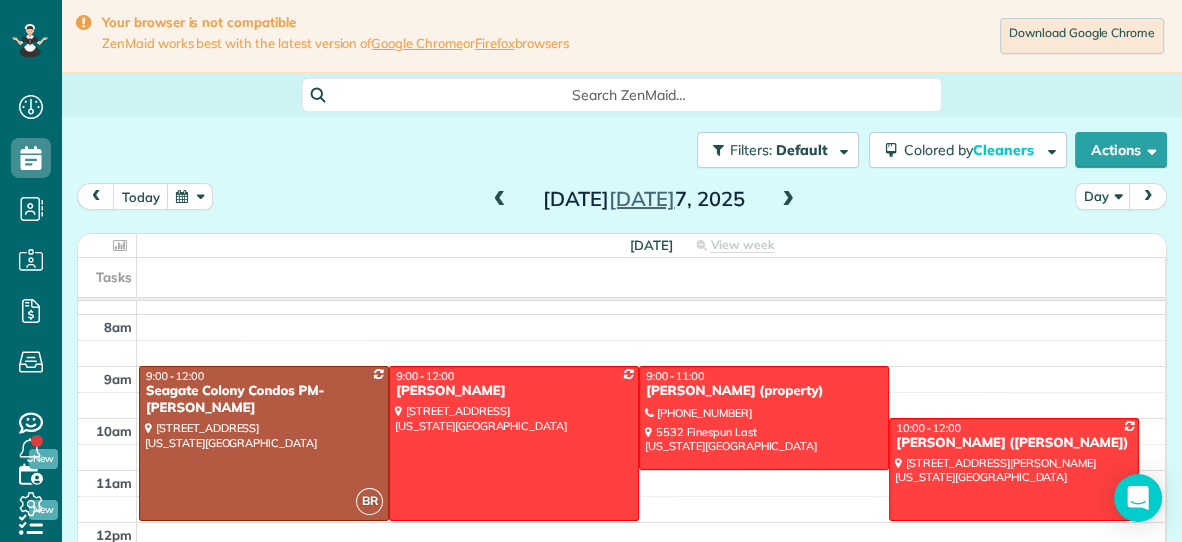 click on "Search ZenMaid…" at bounding box center (622, 95) 